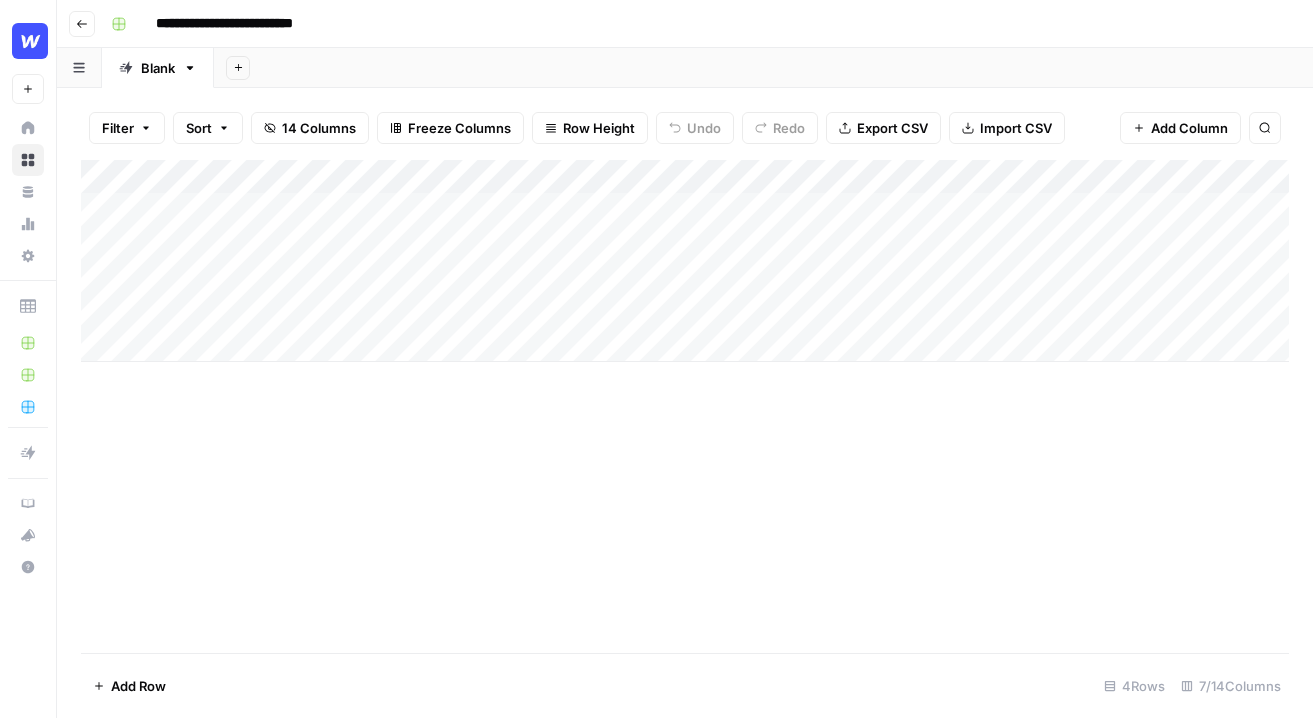 scroll, scrollTop: 0, scrollLeft: 0, axis: both 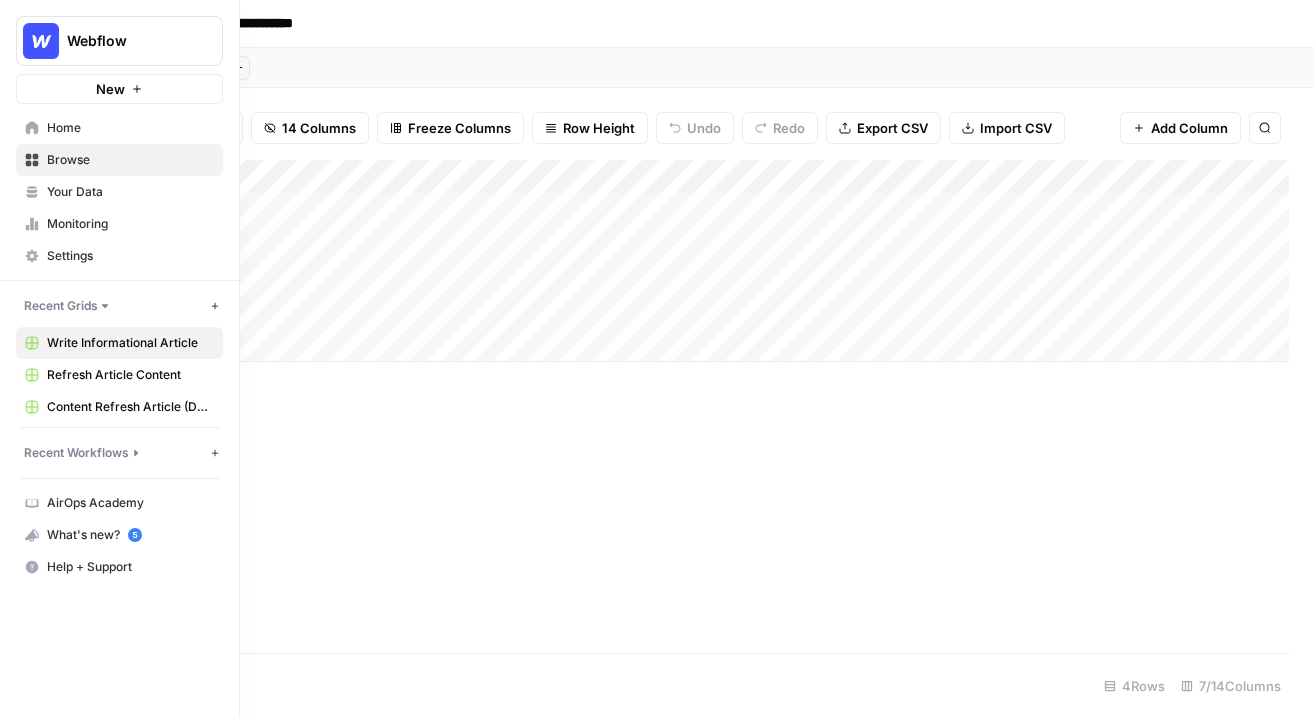 click on "Webflow New" at bounding box center (119, 52) 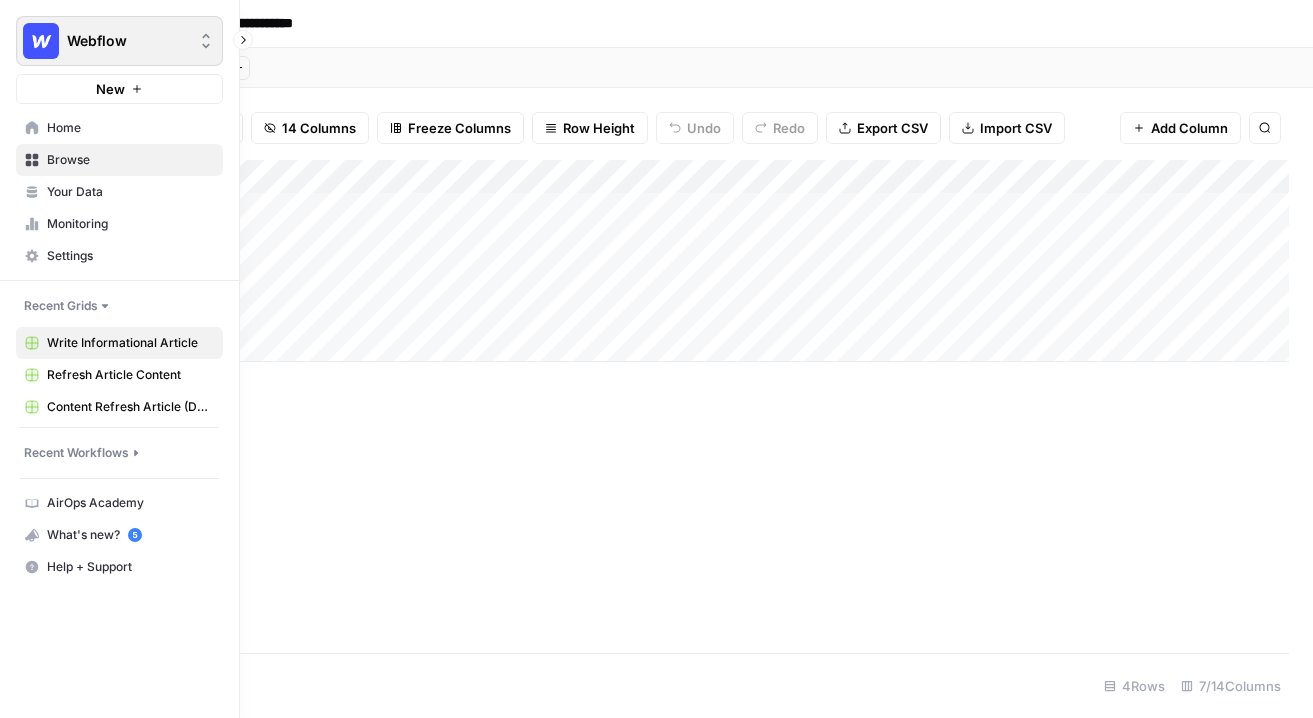 click at bounding box center (41, 41) 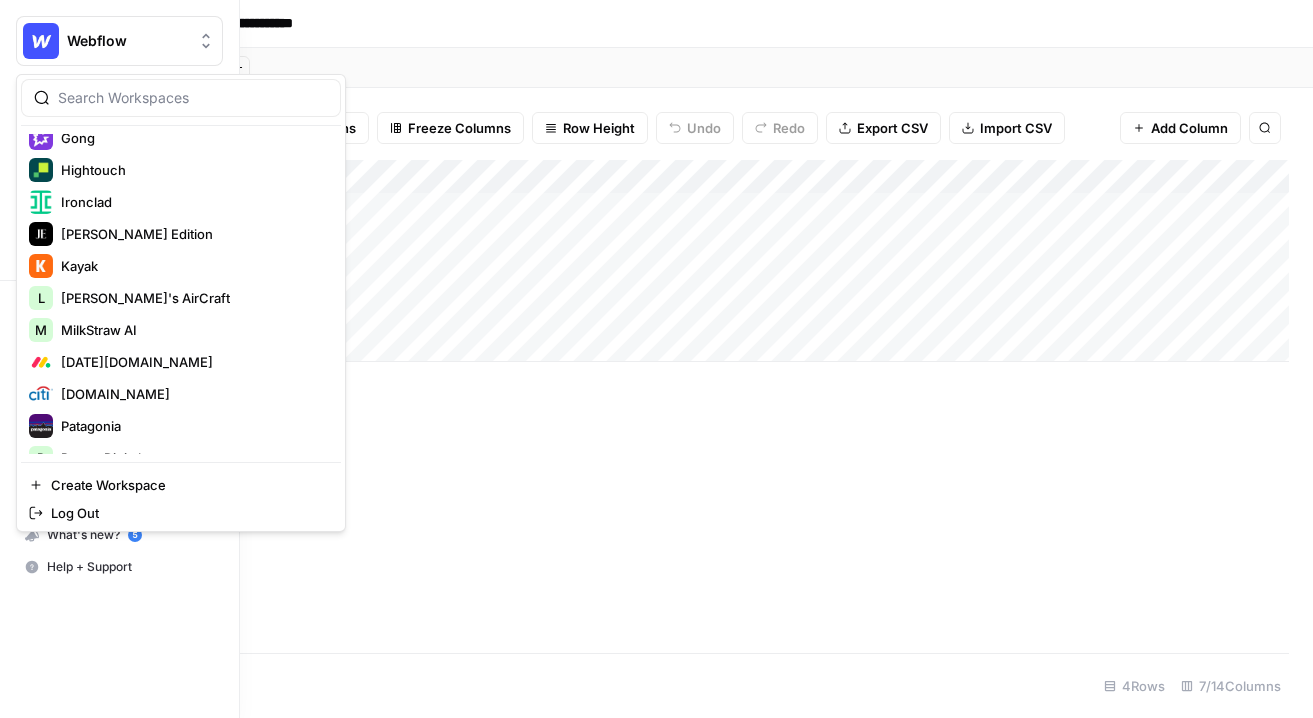 scroll, scrollTop: 928, scrollLeft: 0, axis: vertical 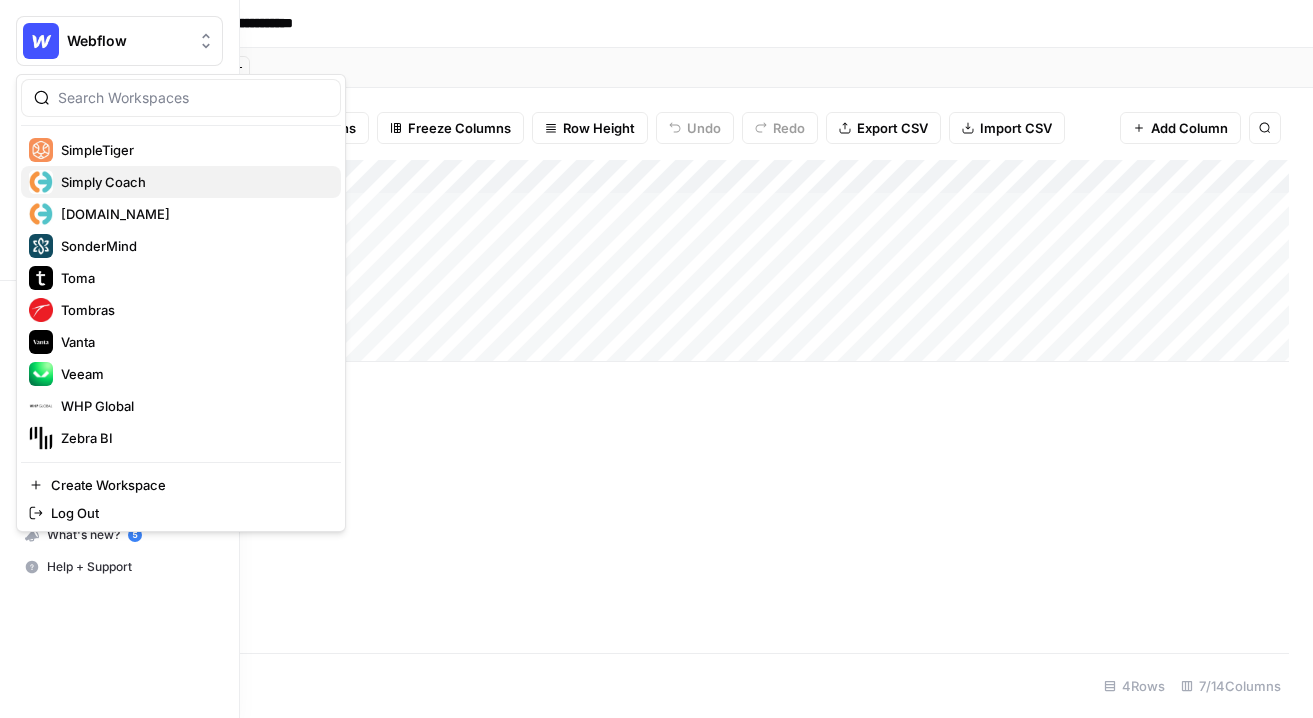 click on "Simply Coach" at bounding box center (181, 182) 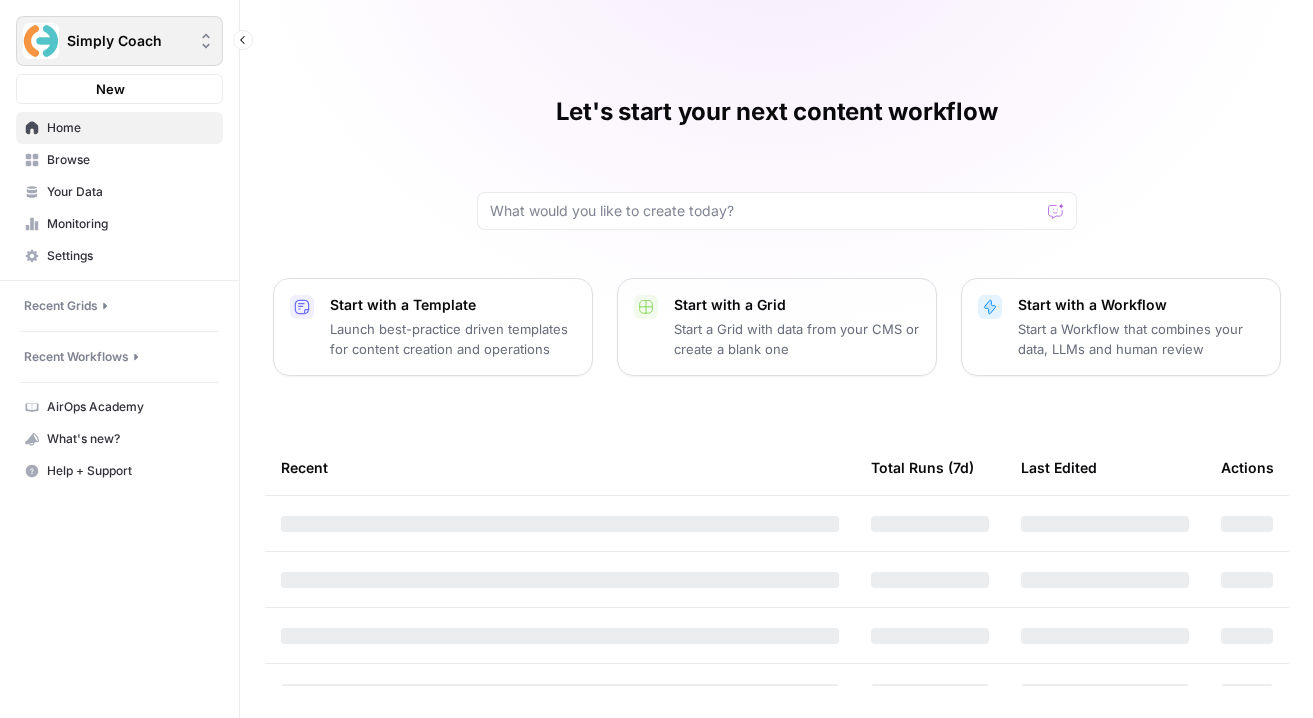 scroll, scrollTop: 0, scrollLeft: 0, axis: both 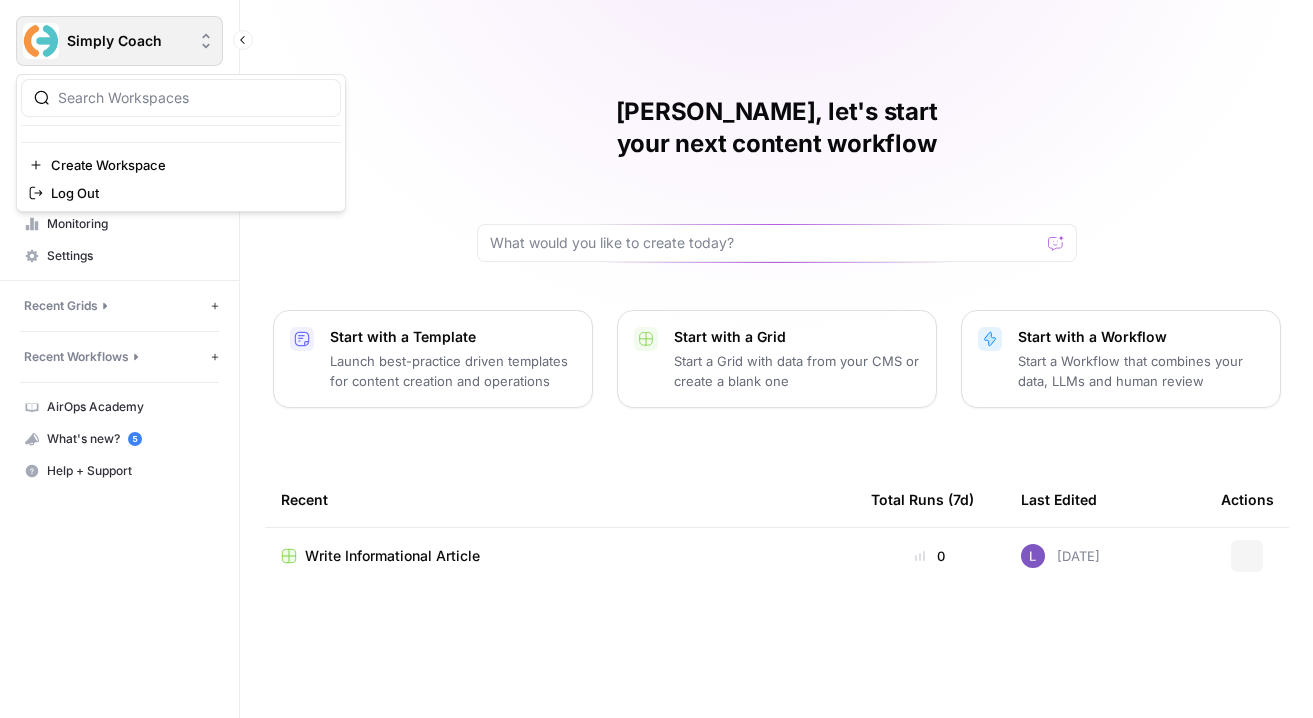 click on "Simply Coach" at bounding box center [127, 41] 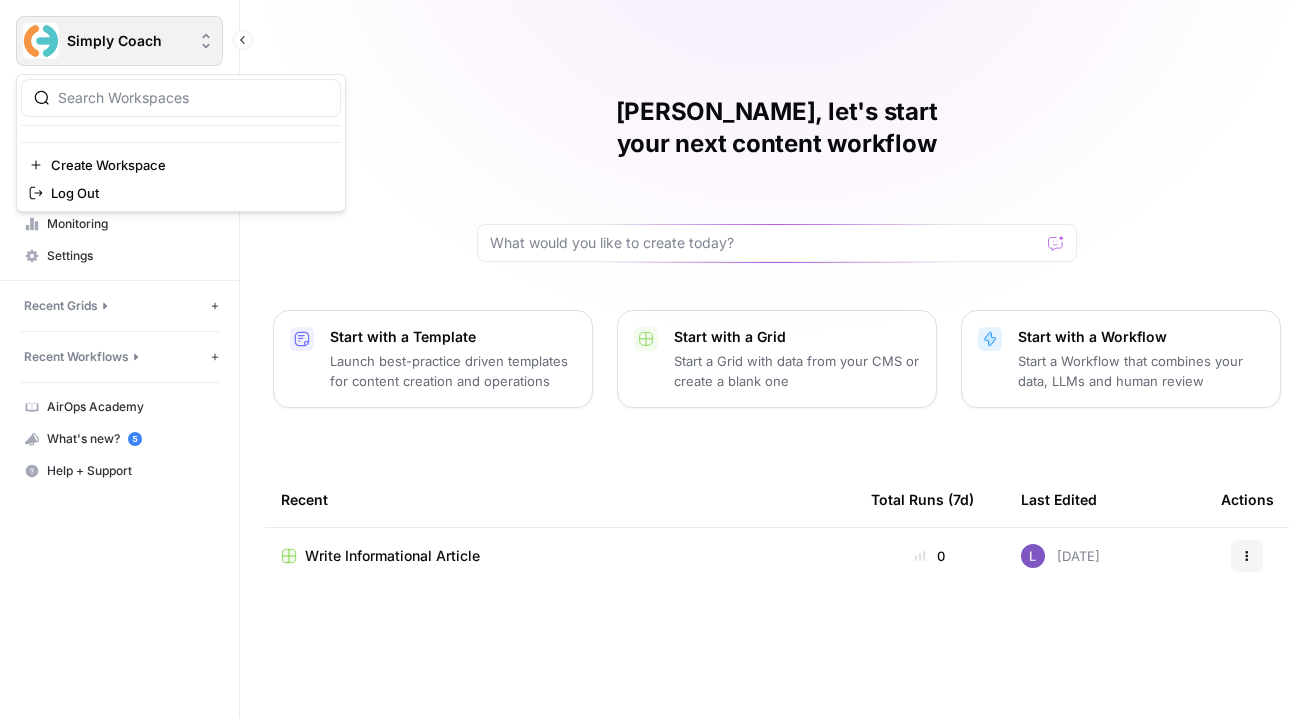 scroll, scrollTop: 0, scrollLeft: 0, axis: both 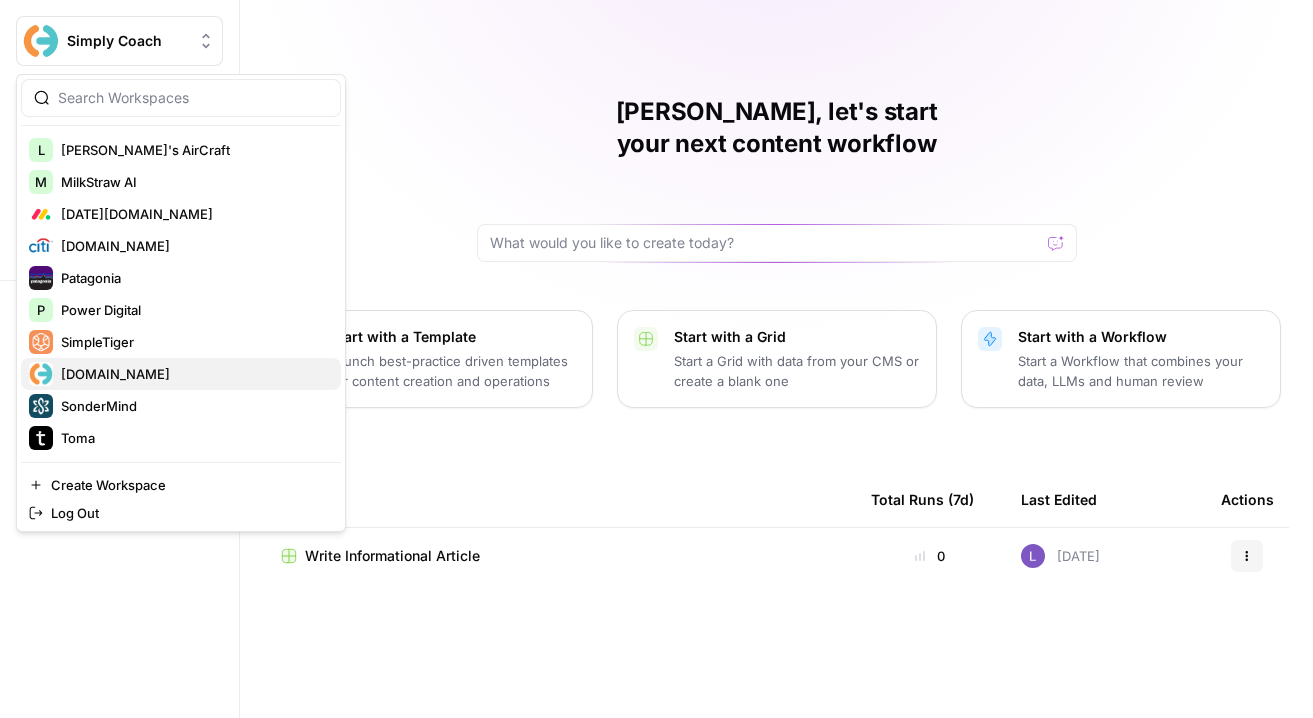 click on "Simply.Coach" at bounding box center (181, 374) 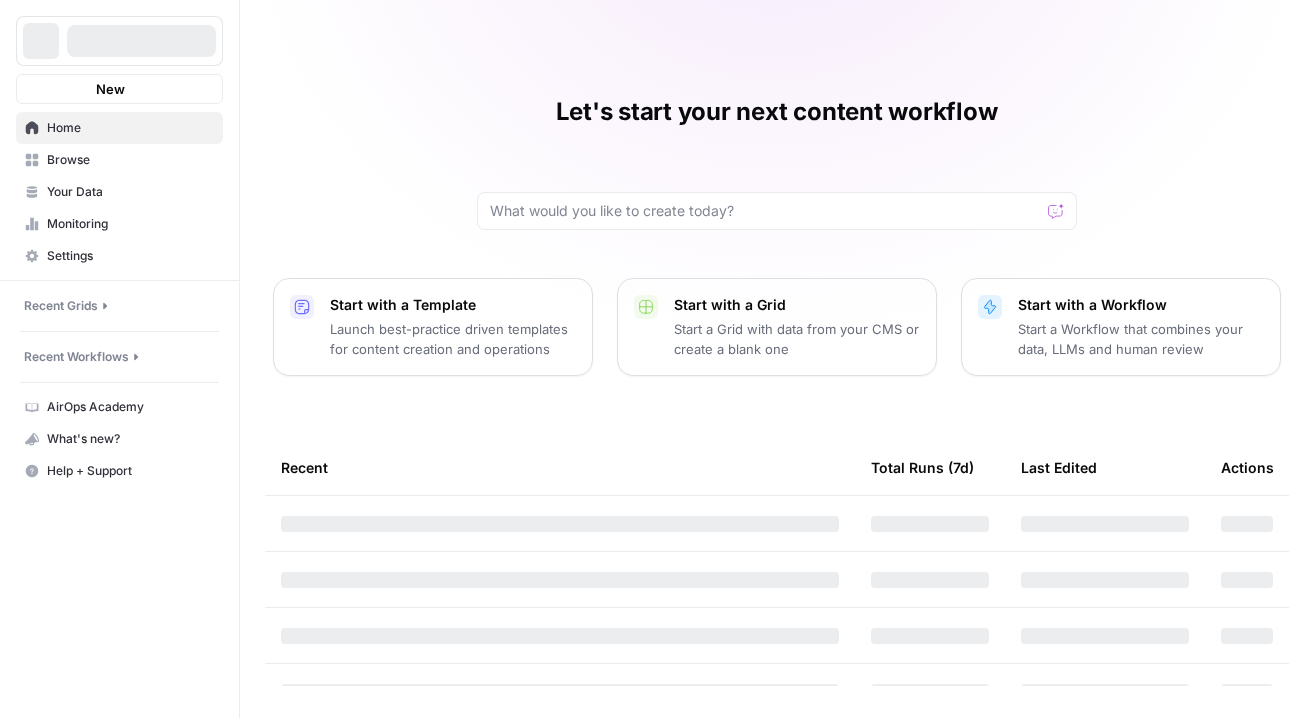 scroll, scrollTop: 0, scrollLeft: 0, axis: both 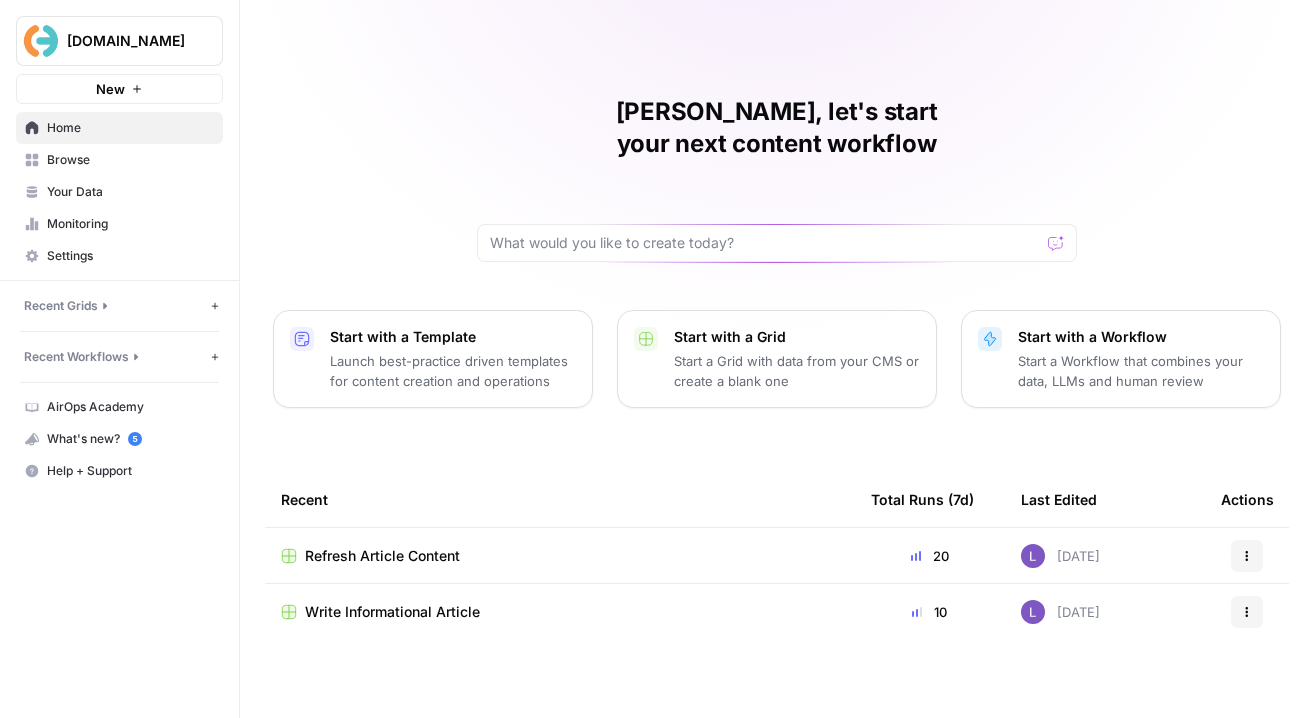 click on "Refresh Article Content" at bounding box center (382, 556) 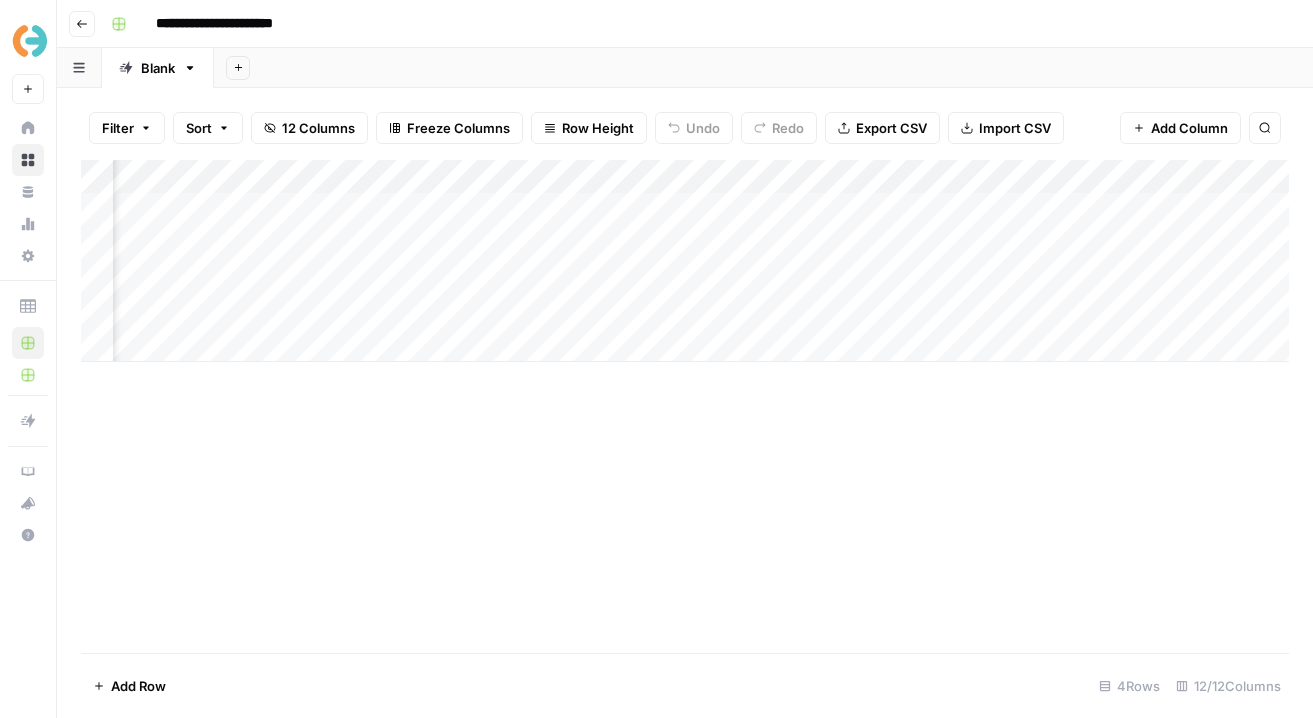 scroll, scrollTop: 0, scrollLeft: 1804, axis: horizontal 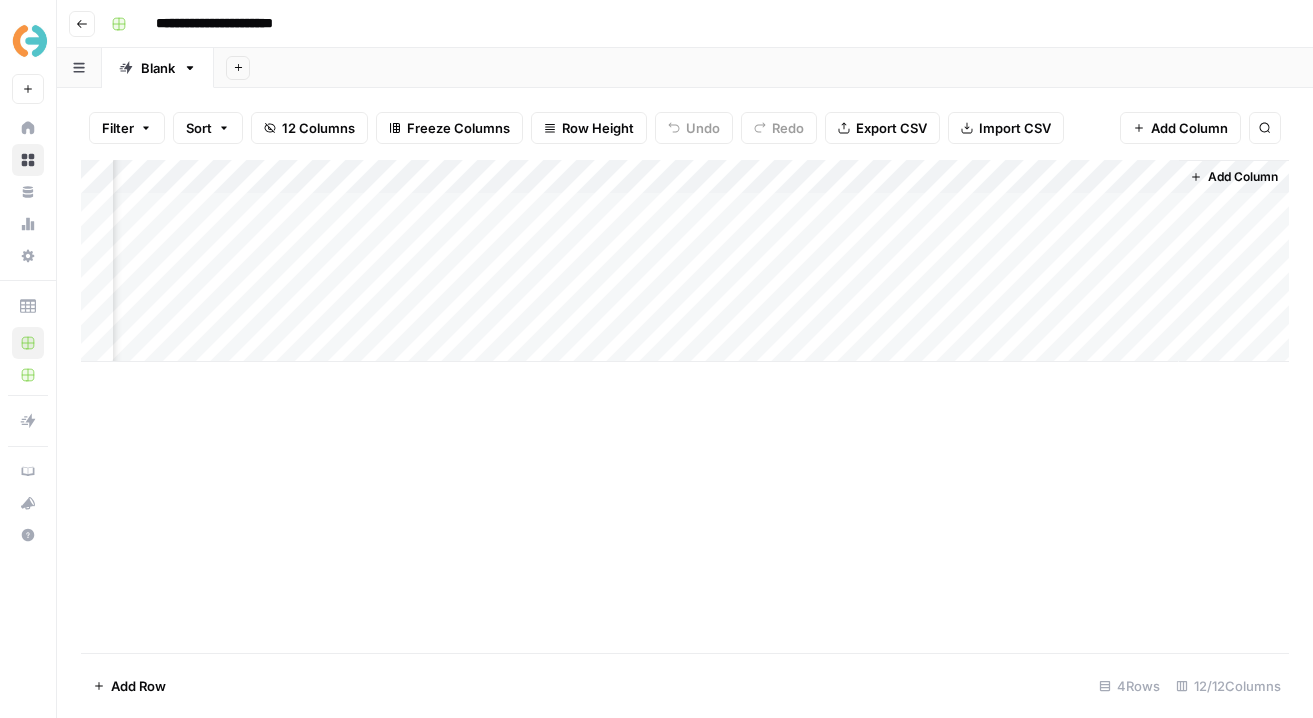 click on "Add Column" at bounding box center [685, 261] 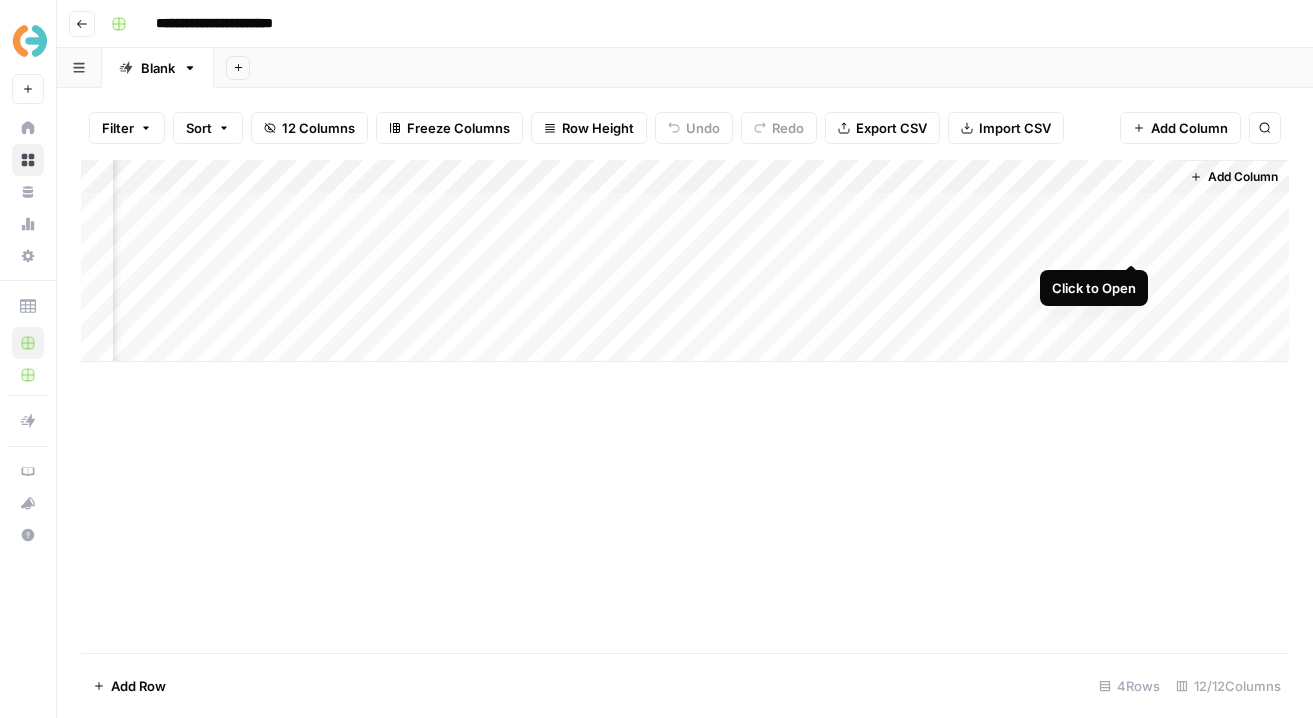 click on "Add Column" at bounding box center [685, 261] 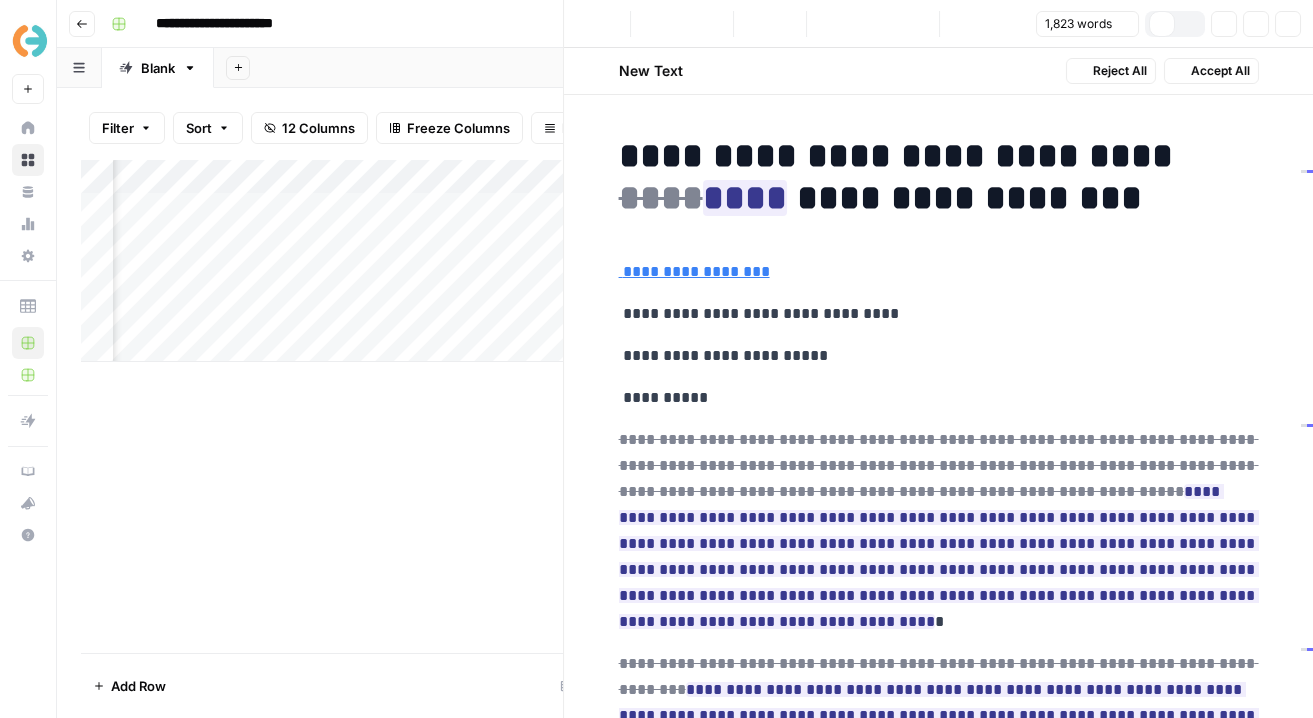 scroll, scrollTop: 0, scrollLeft: 1786, axis: horizontal 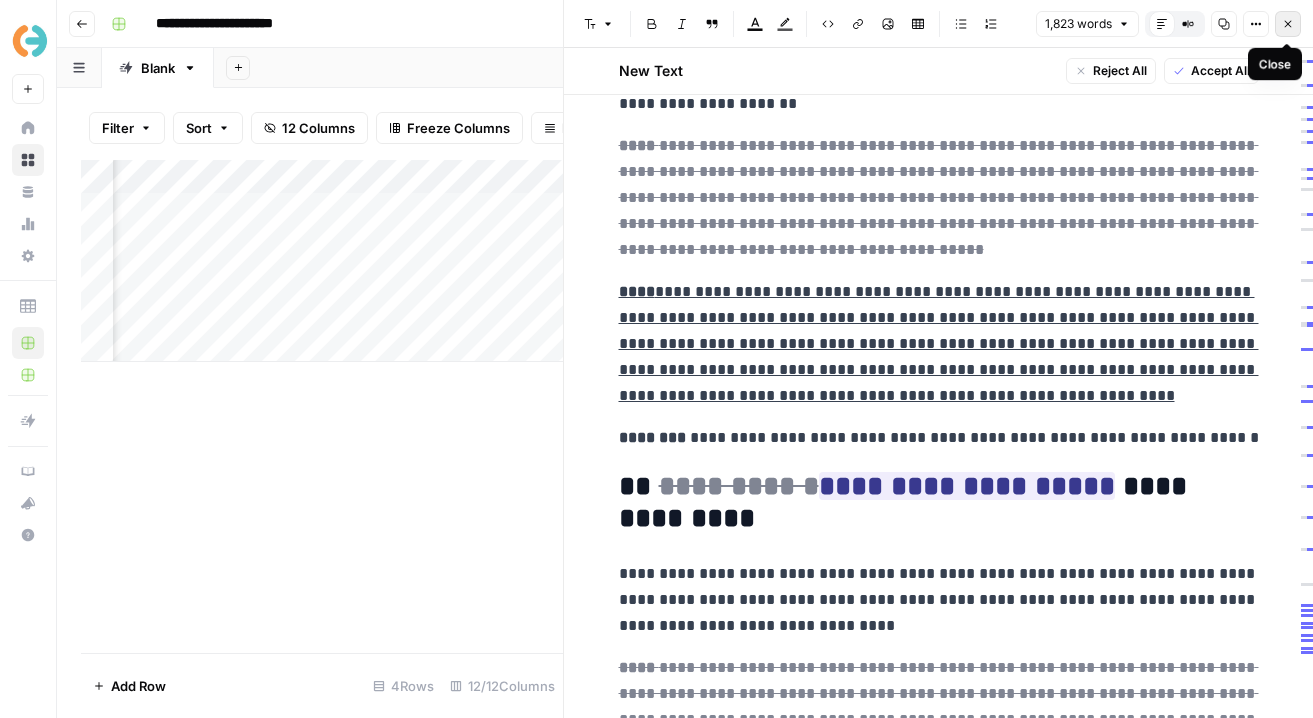 click 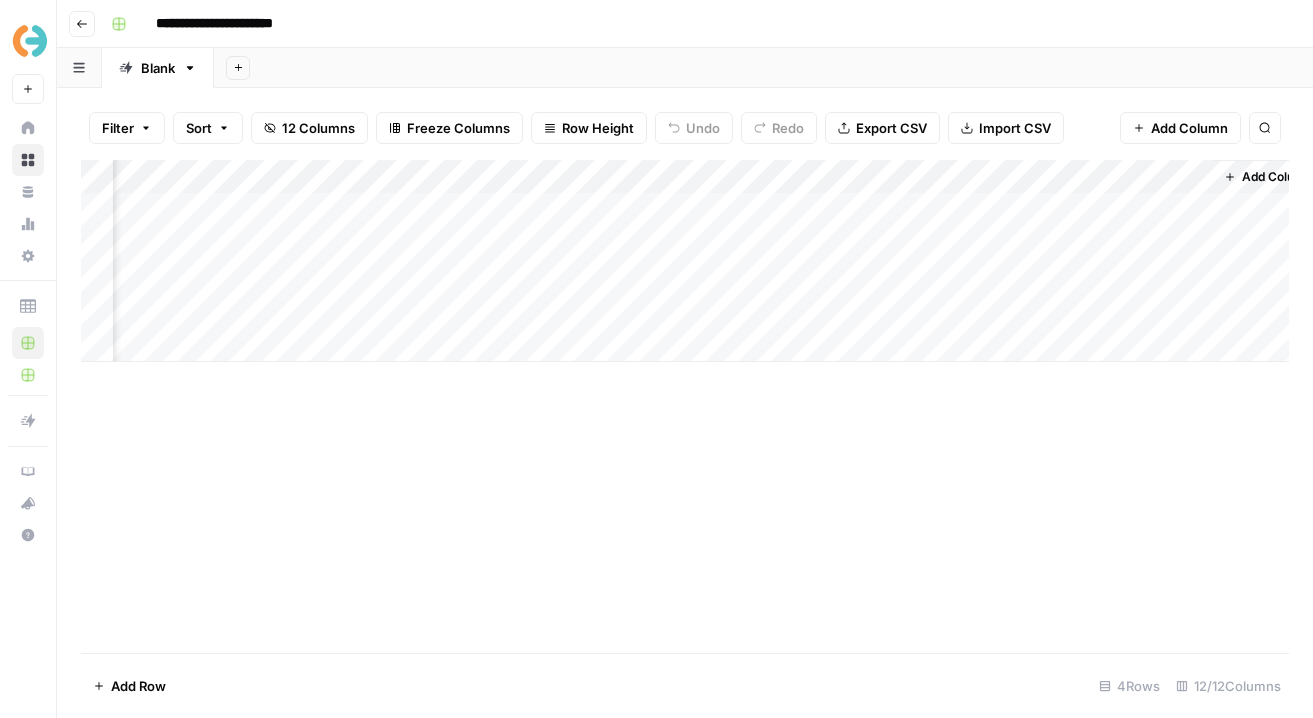 scroll, scrollTop: 0, scrollLeft: 1773, axis: horizontal 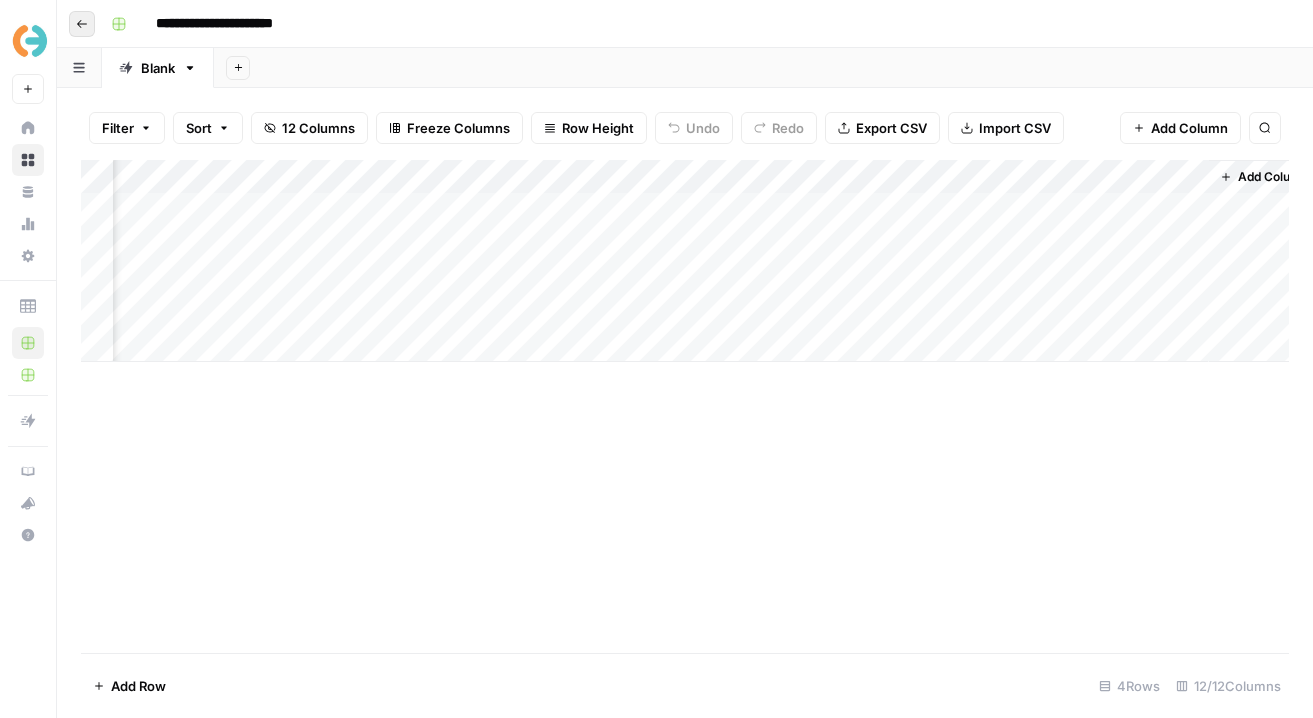 click on "Go back" at bounding box center (82, 24) 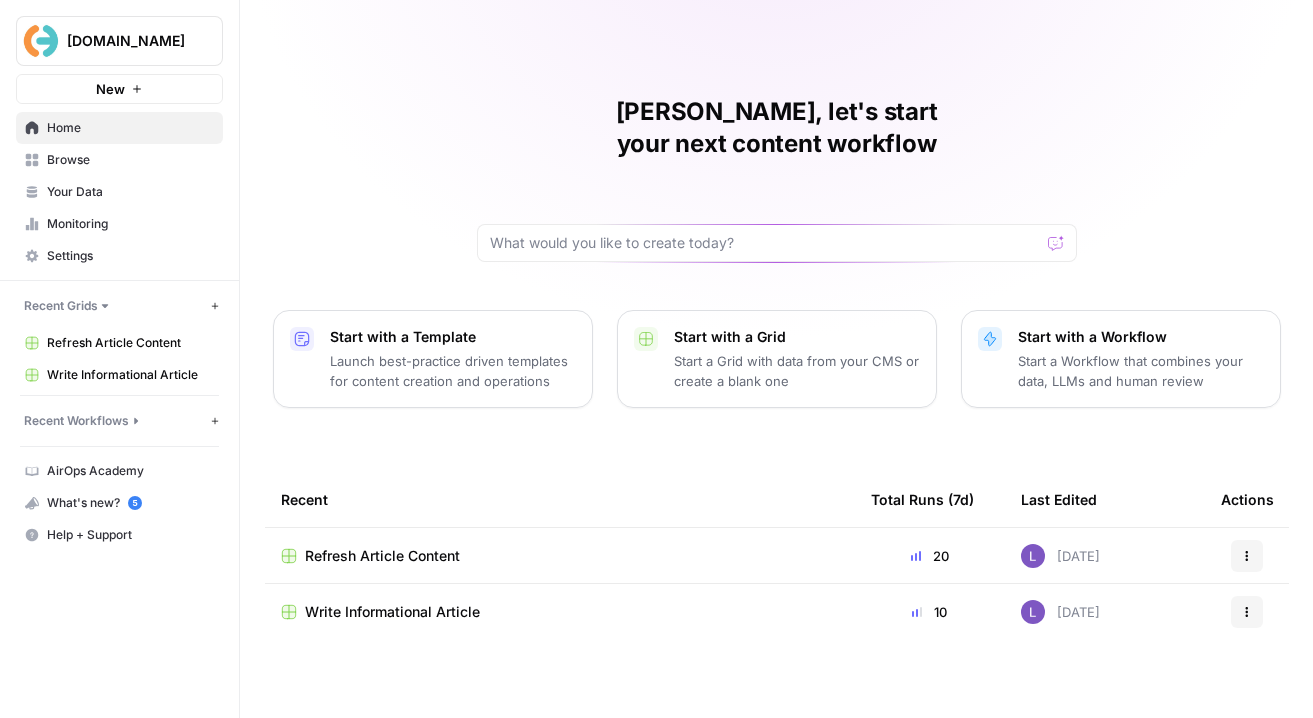 click on "Write Informational Article" at bounding box center [392, 612] 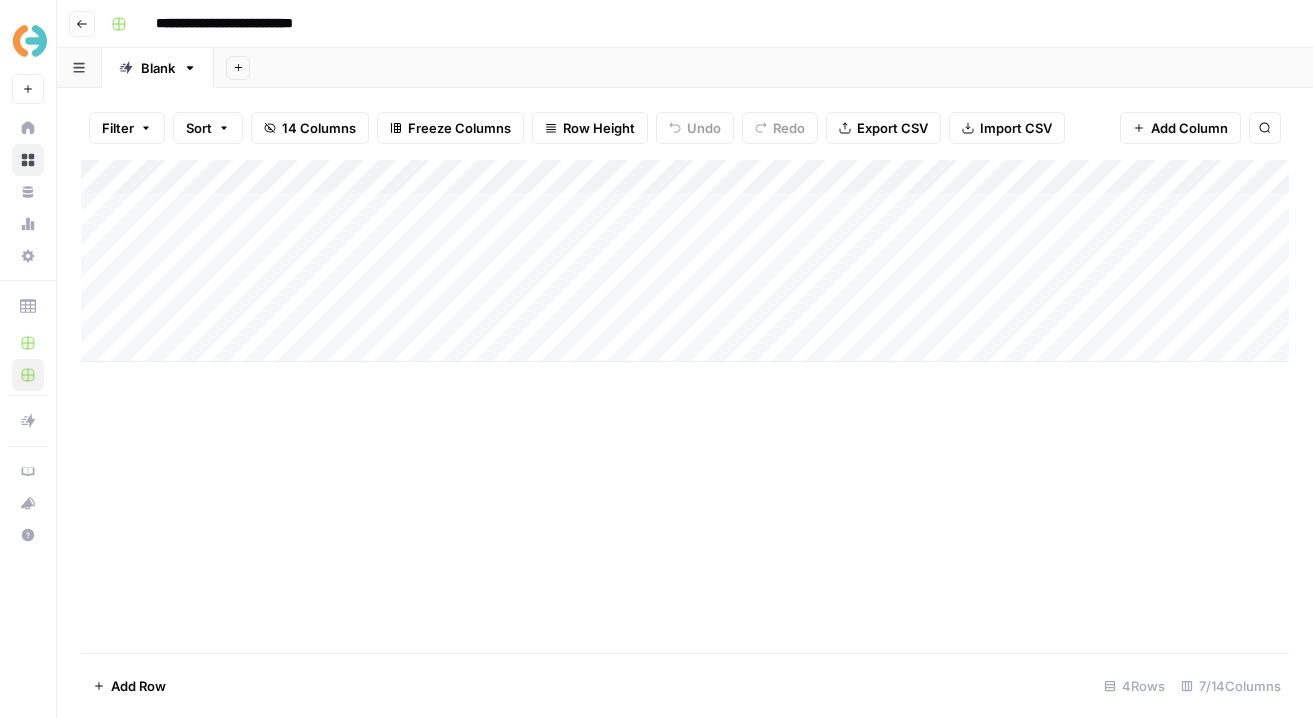 scroll, scrollTop: 0, scrollLeft: 0, axis: both 